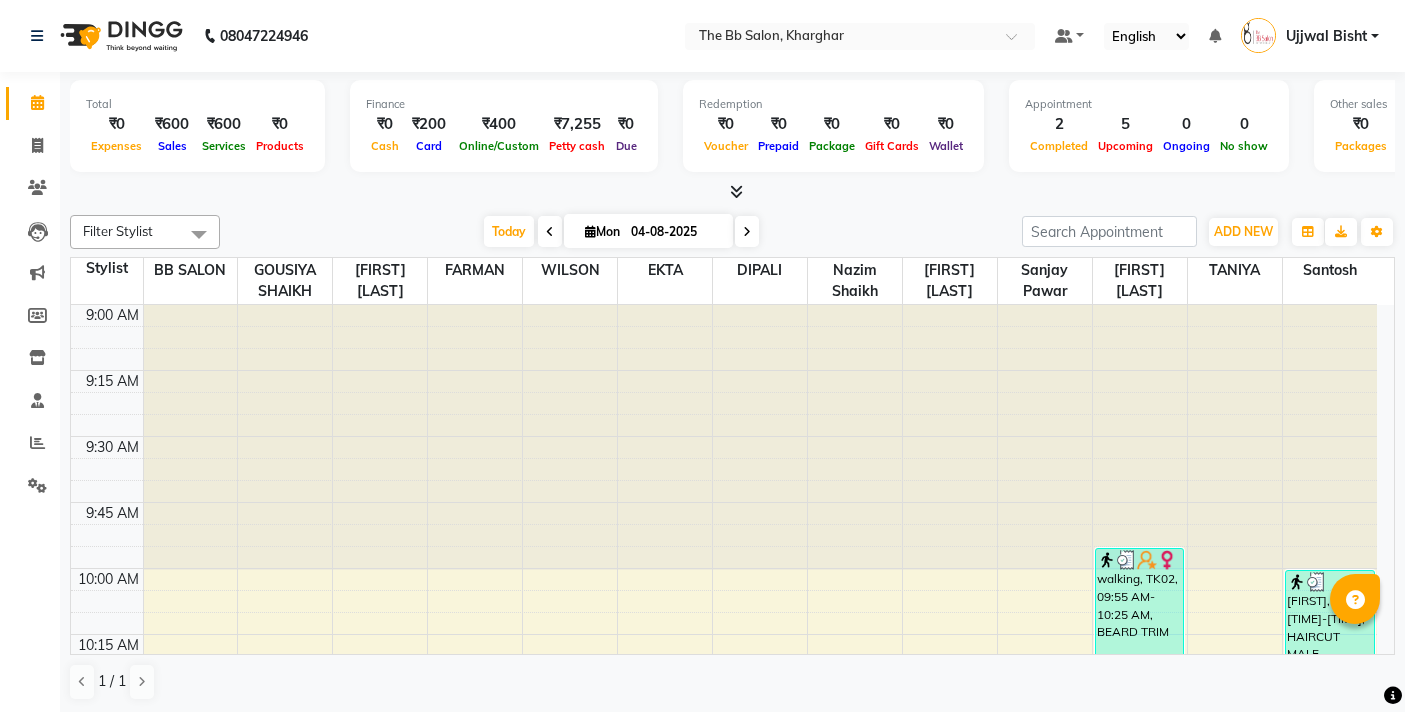 scroll, scrollTop: 0, scrollLeft: 0, axis: both 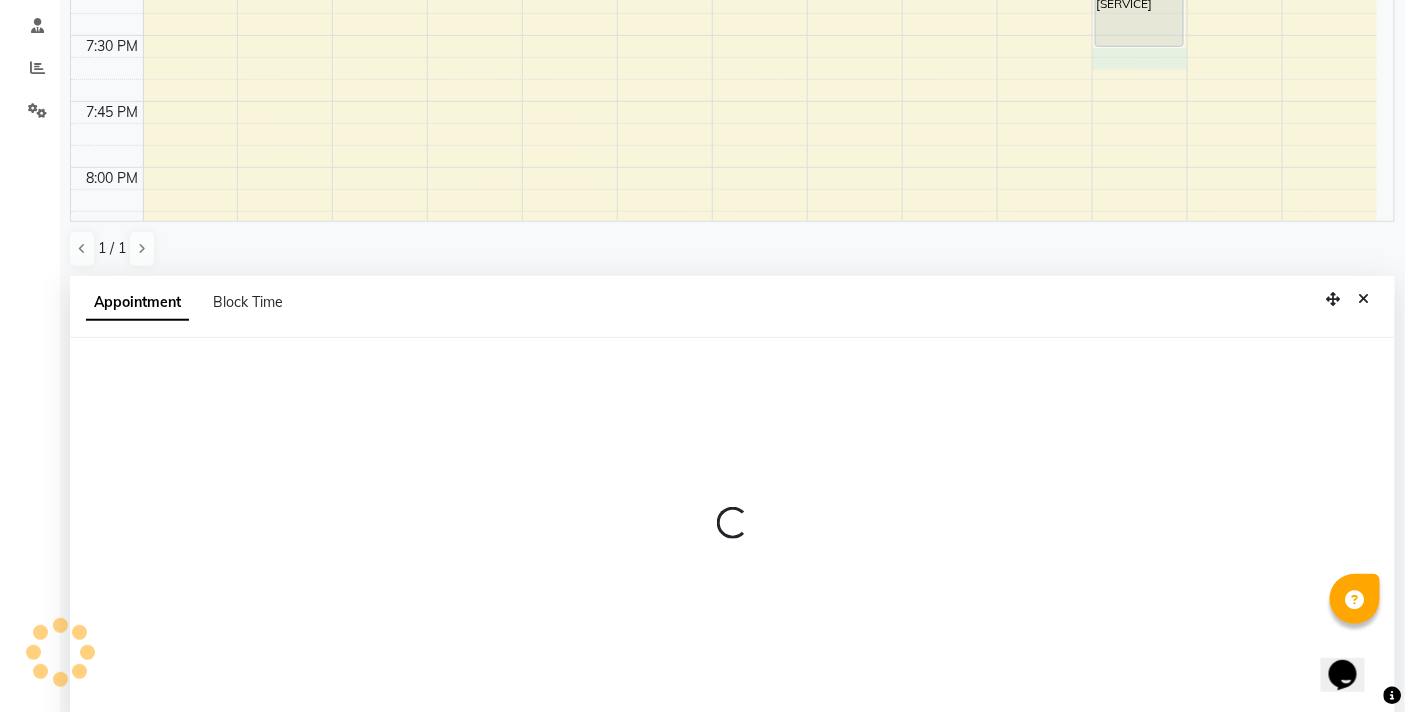 select on "84071" 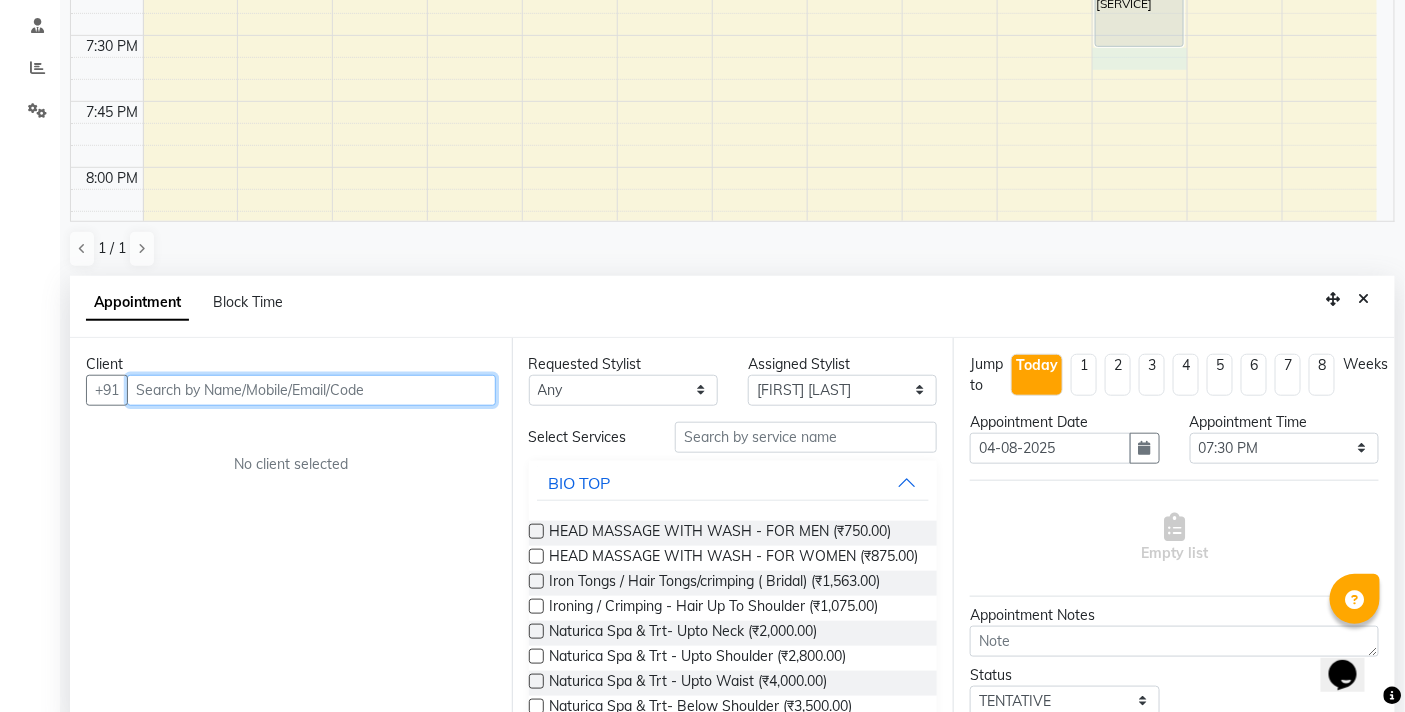 scroll, scrollTop: 392, scrollLeft: 0, axis: vertical 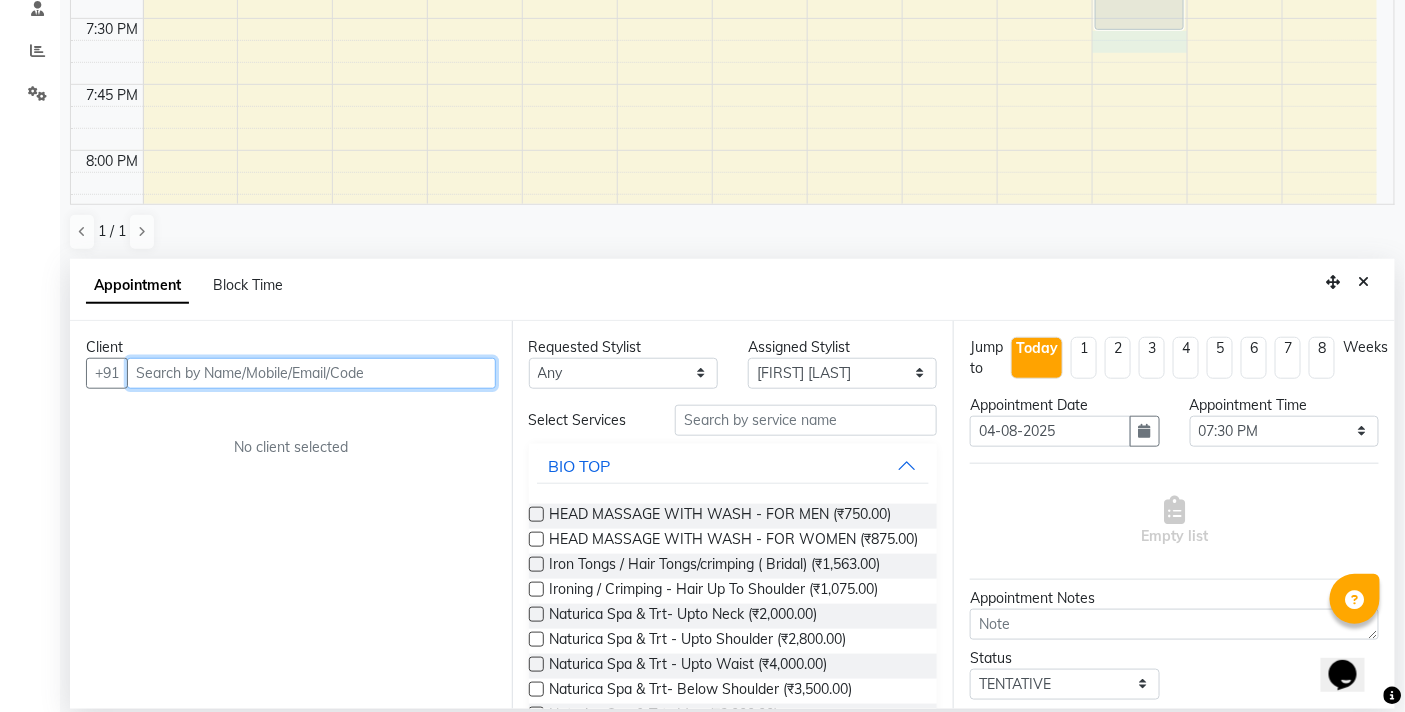 click at bounding box center (311, 373) 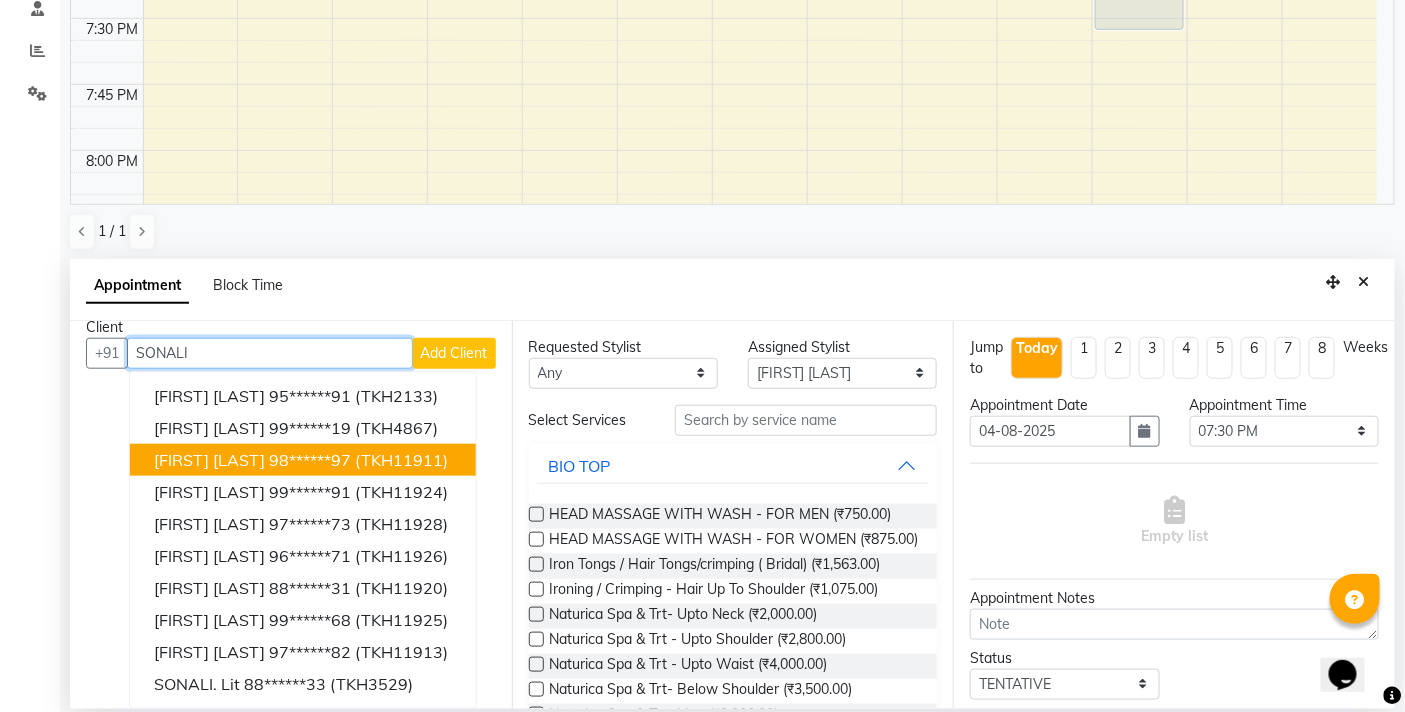 scroll, scrollTop: 36, scrollLeft: 0, axis: vertical 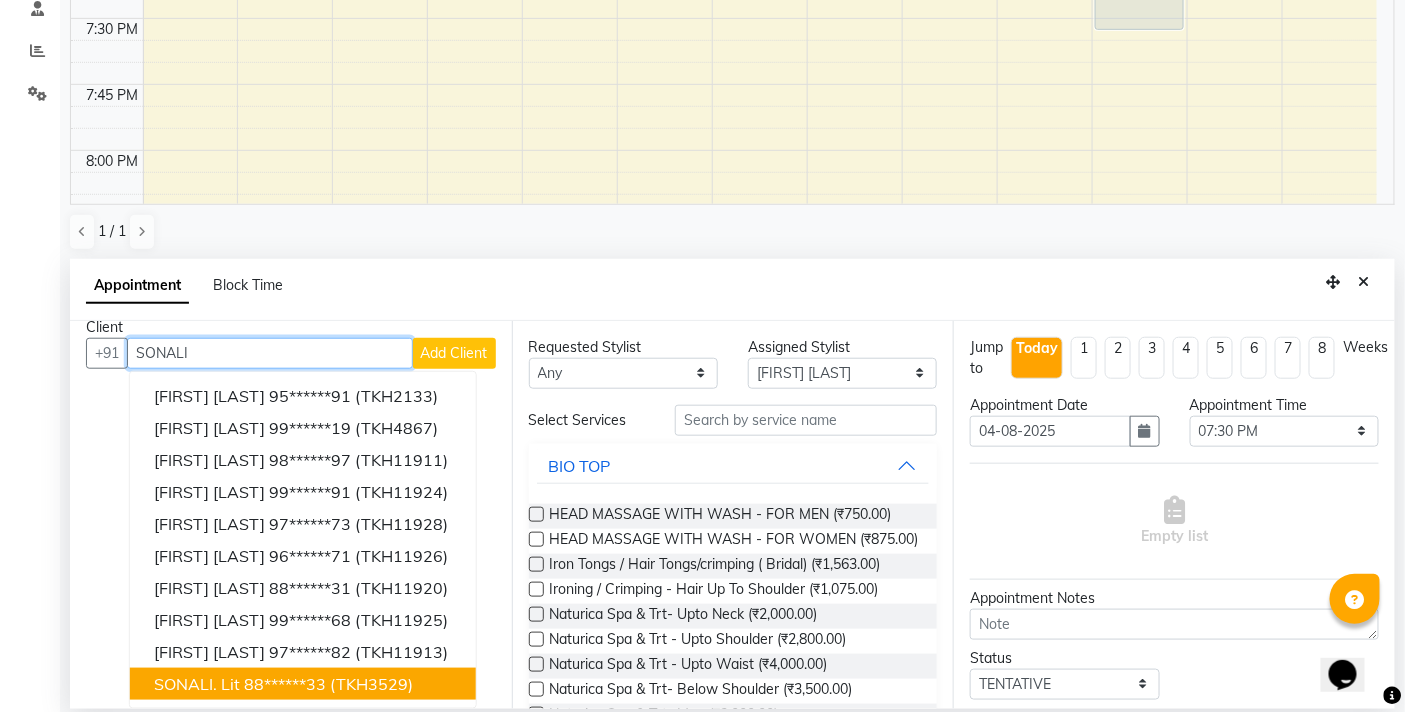 click on "88******33" at bounding box center (285, 684) 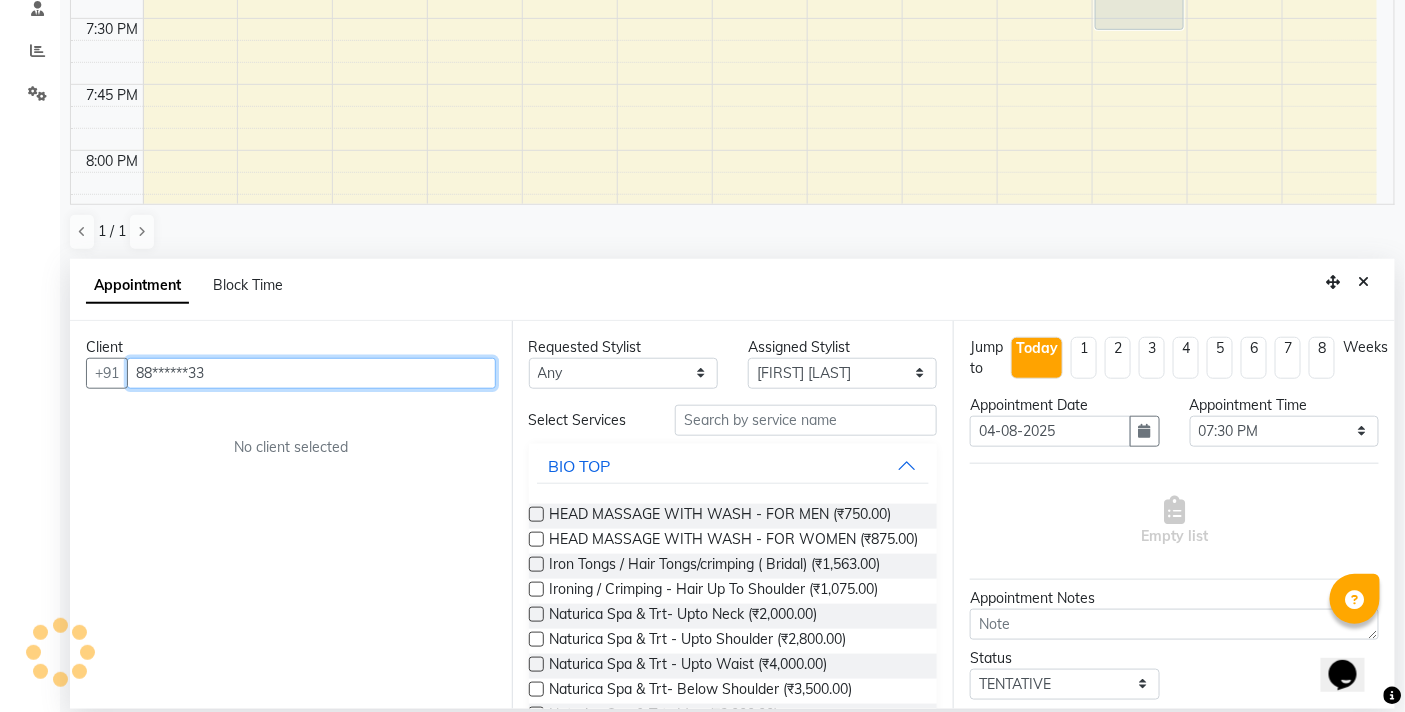 scroll, scrollTop: 0, scrollLeft: 0, axis: both 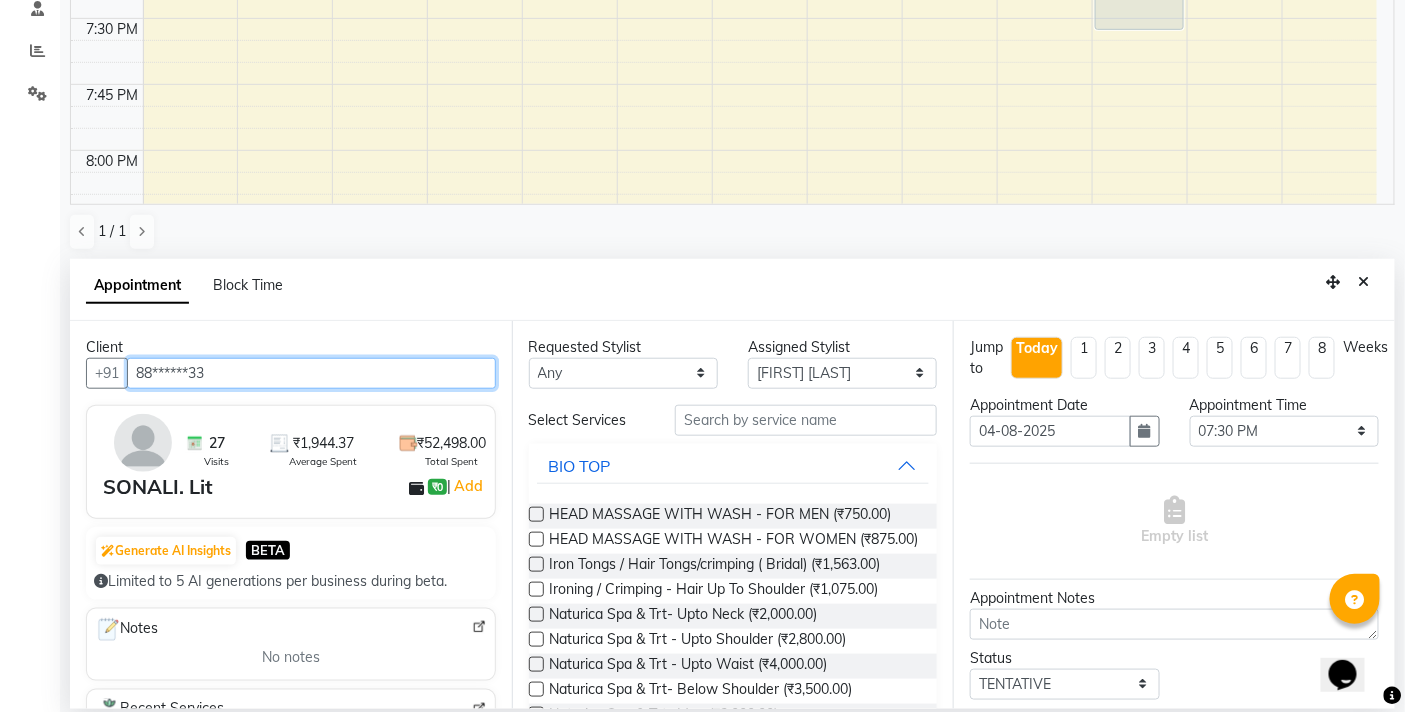 type on "88******33" 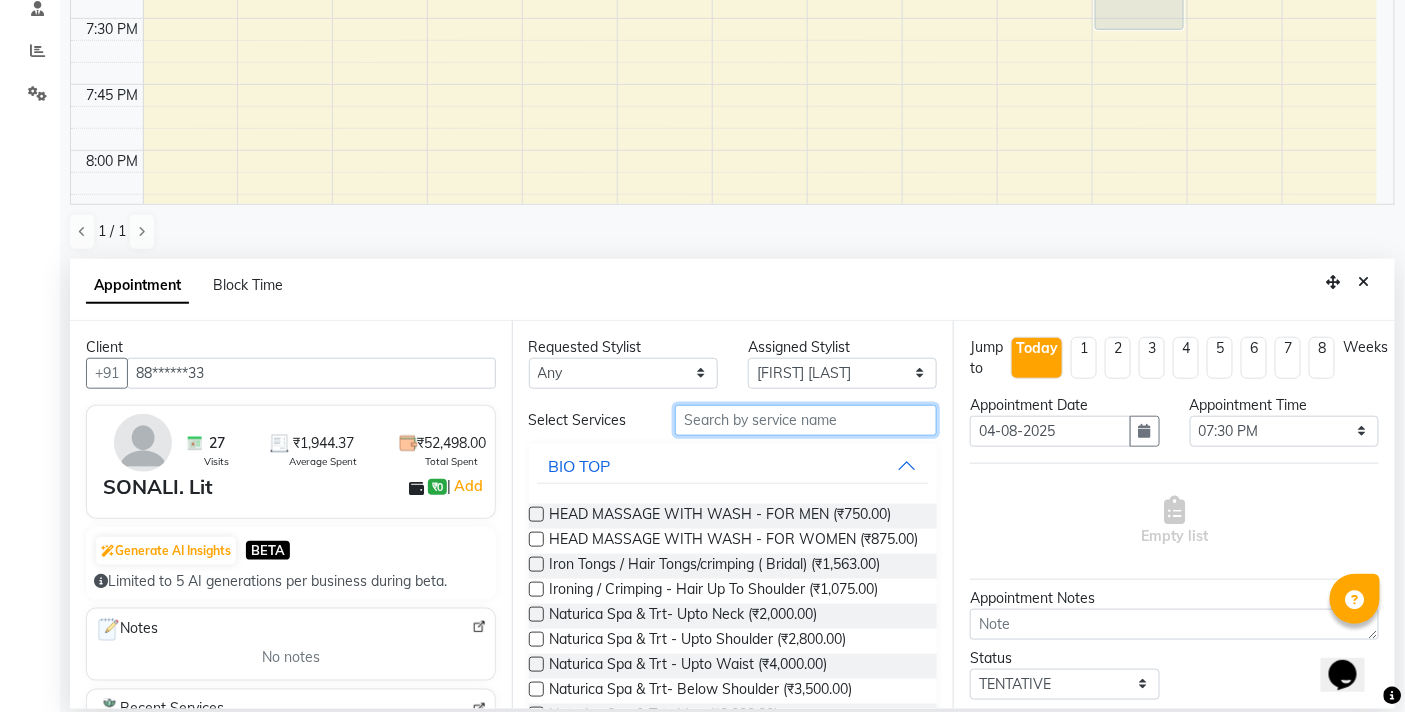 click at bounding box center (806, 420) 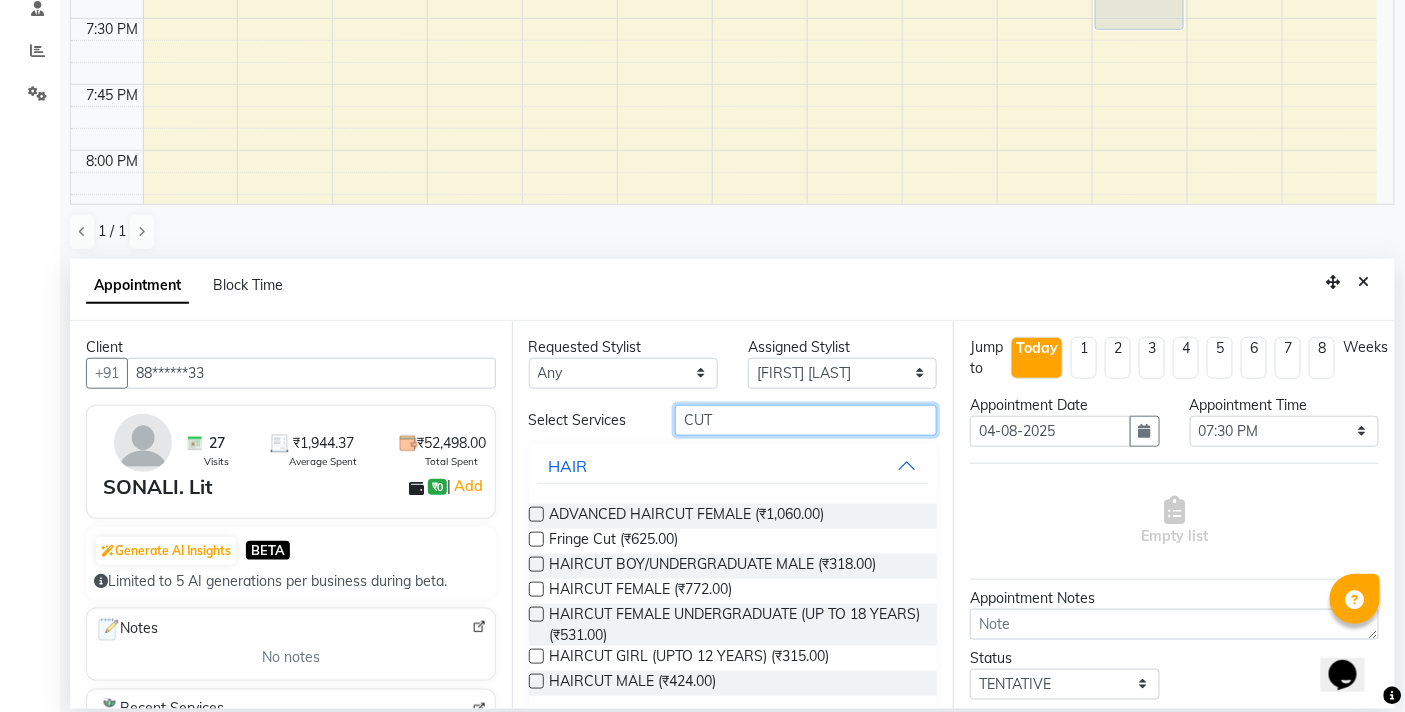 type on "CUT" 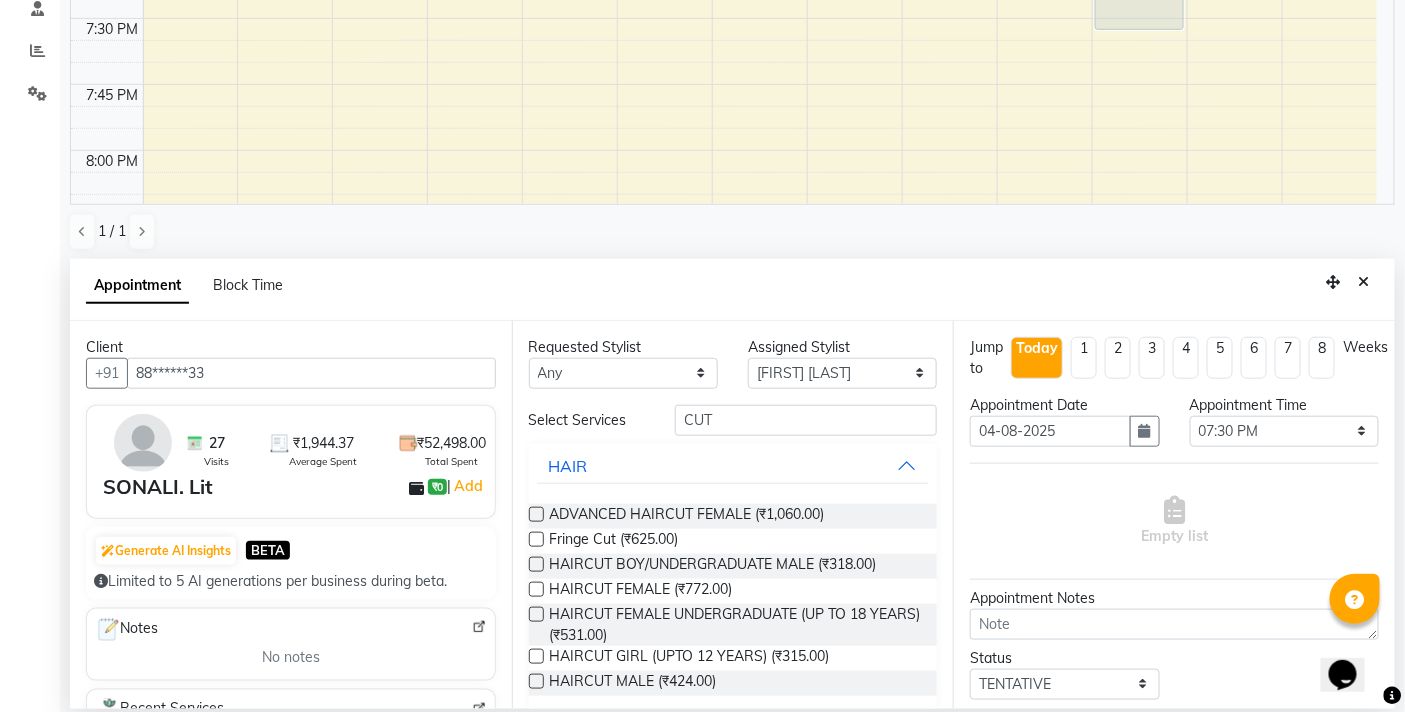 click at bounding box center [536, 681] 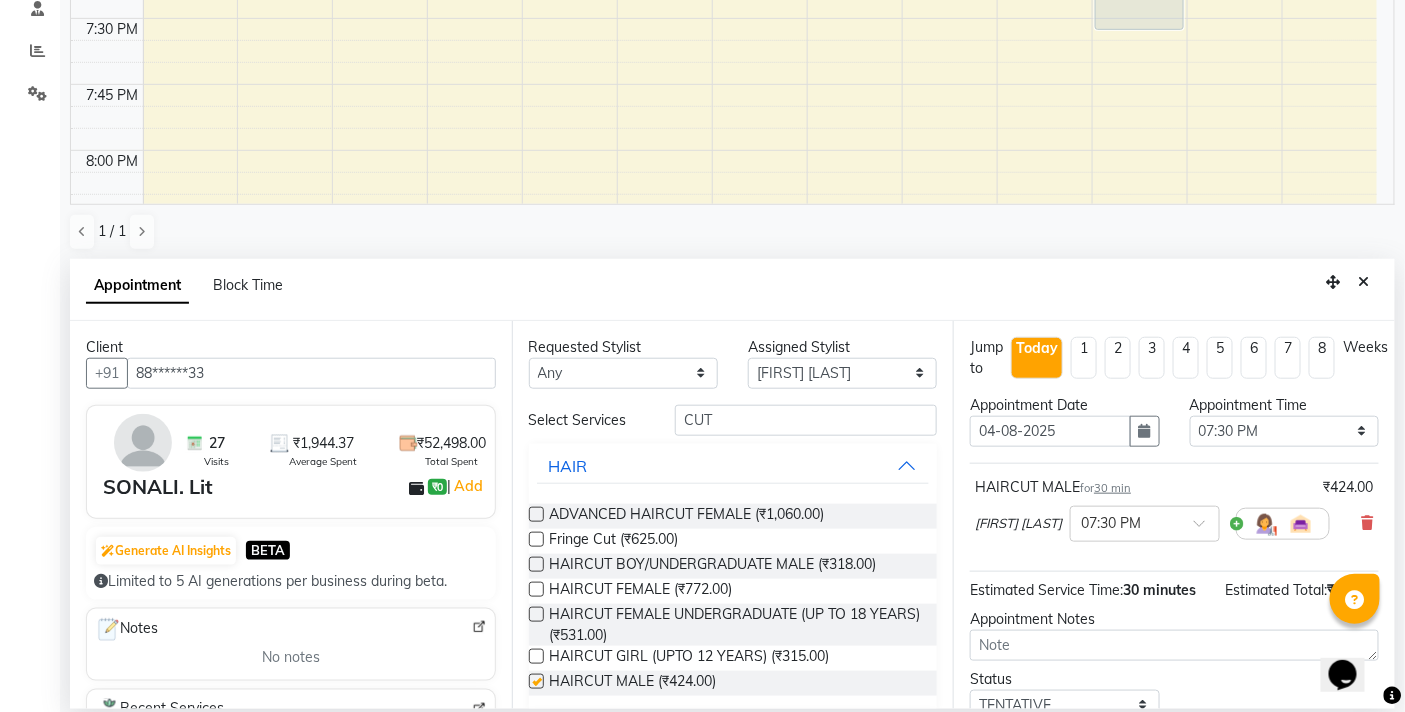 checkbox on "false" 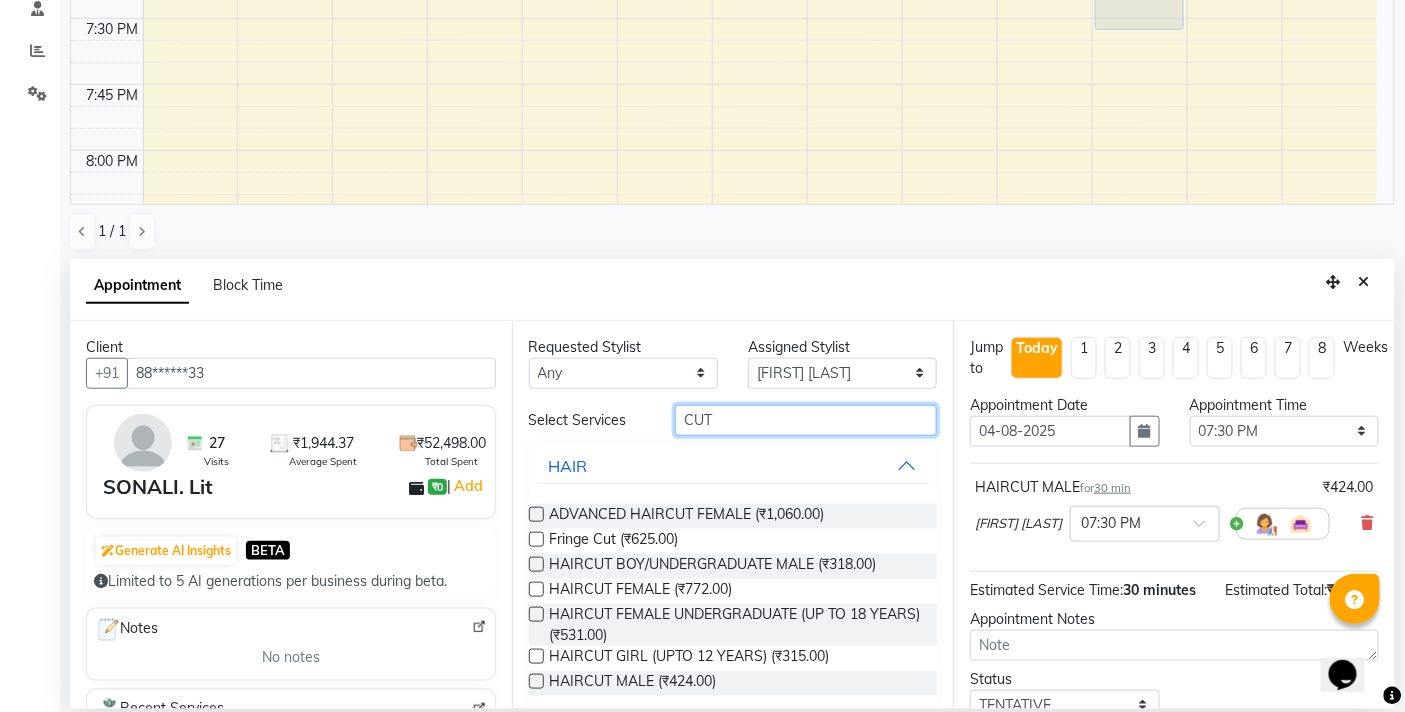 drag, startPoint x: 801, startPoint y: 426, endPoint x: 657, endPoint y: 425, distance: 144.00348 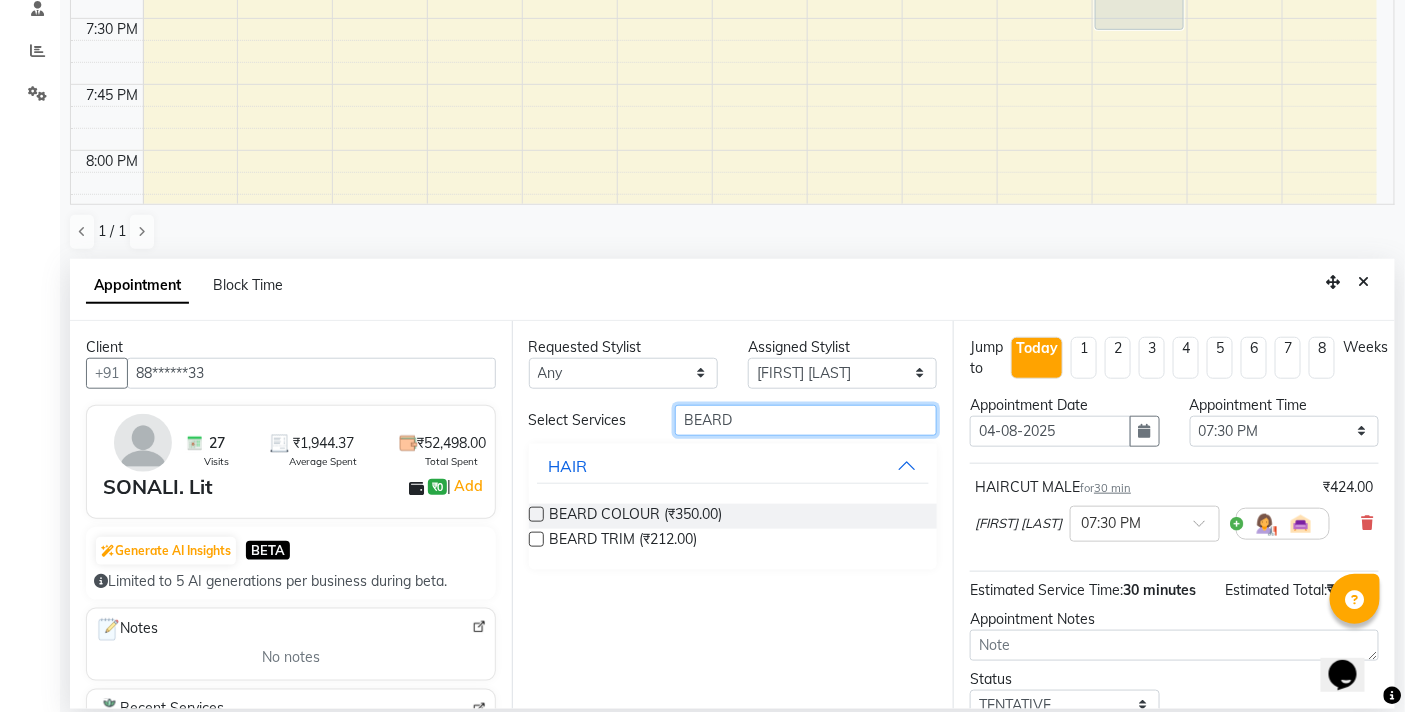 type on "BEARD" 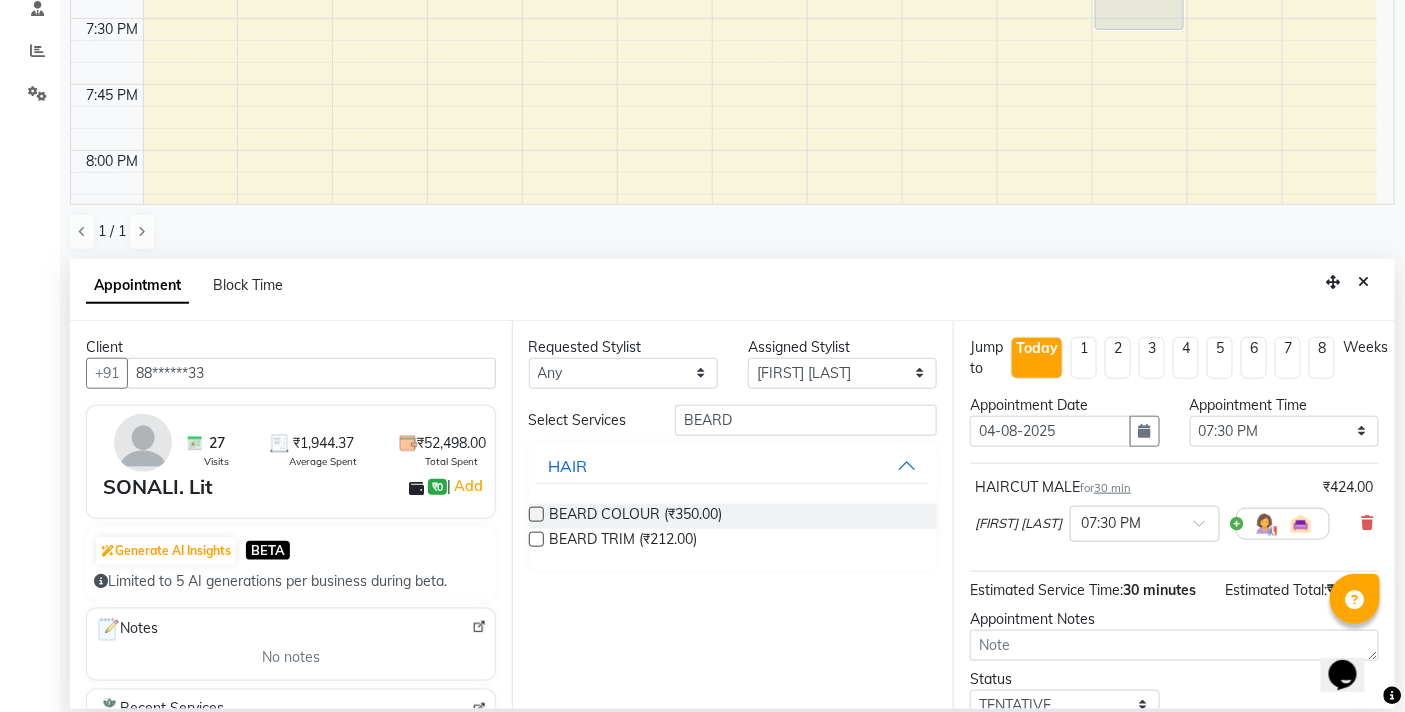 click at bounding box center (536, 539) 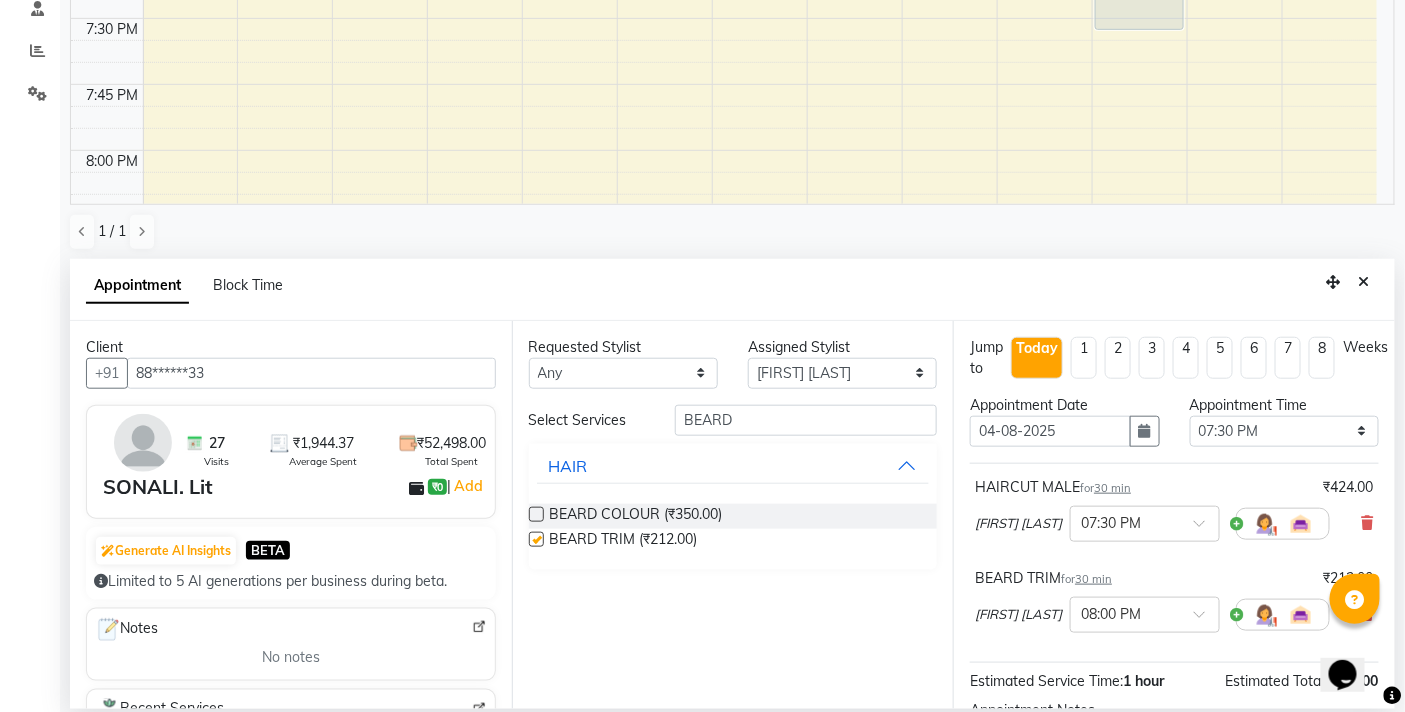 checkbox on "false" 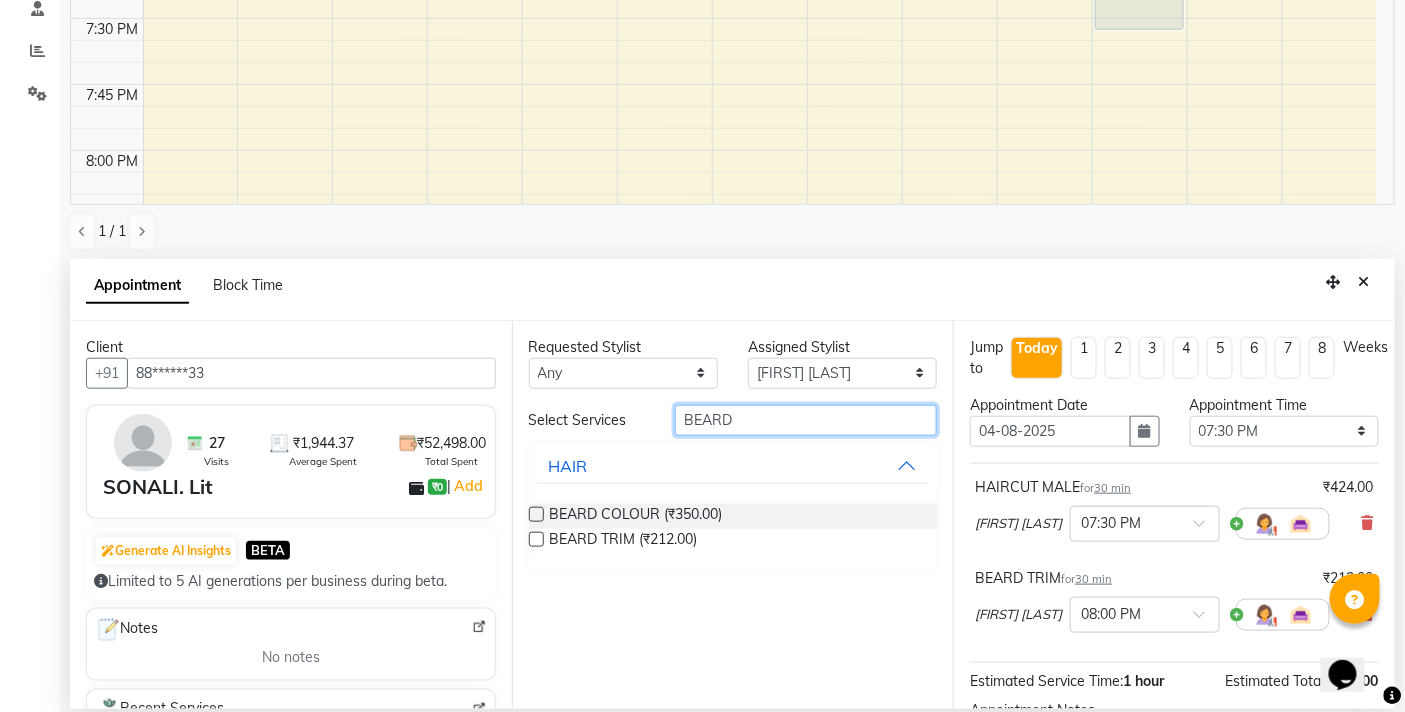 drag, startPoint x: 752, startPoint y: 412, endPoint x: 681, endPoint y: 420, distance: 71.44928 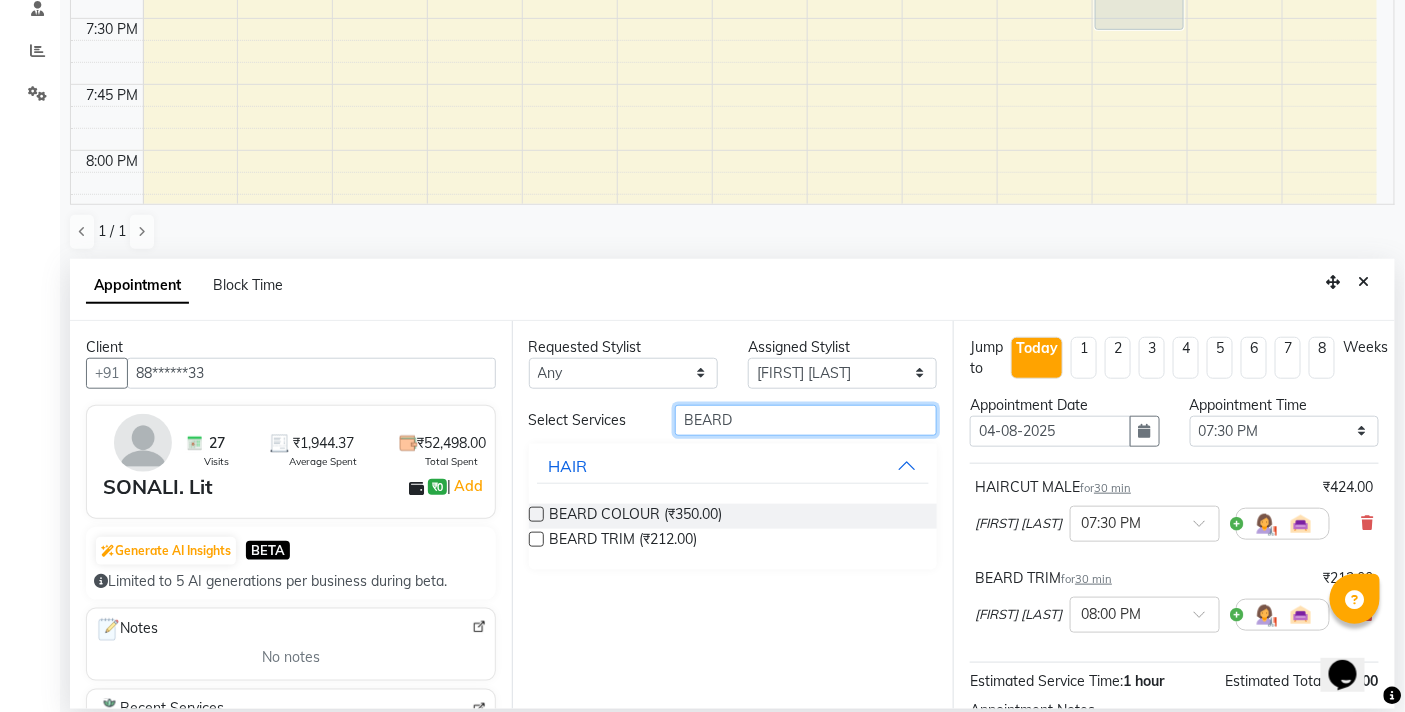 click on "BEARD" at bounding box center [806, 420] 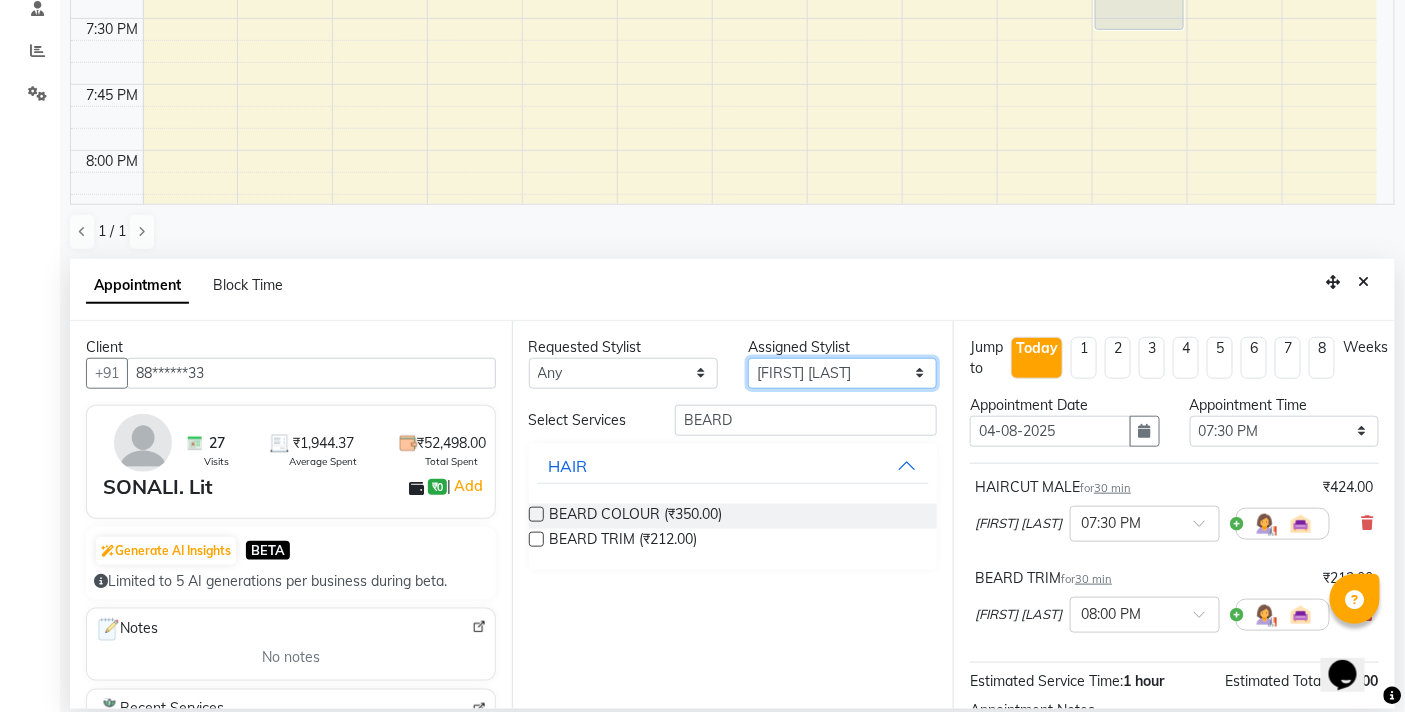 click on "Select BB SALON DIPALI EKTA FARMAN GOUSIYA SHAIKH MANGESH TAVARE Nazim Shaikh Rupesh Chavan Sanjay Pawar santosh SHILPA YADAV TANIYA WILSON" at bounding box center [842, 373] 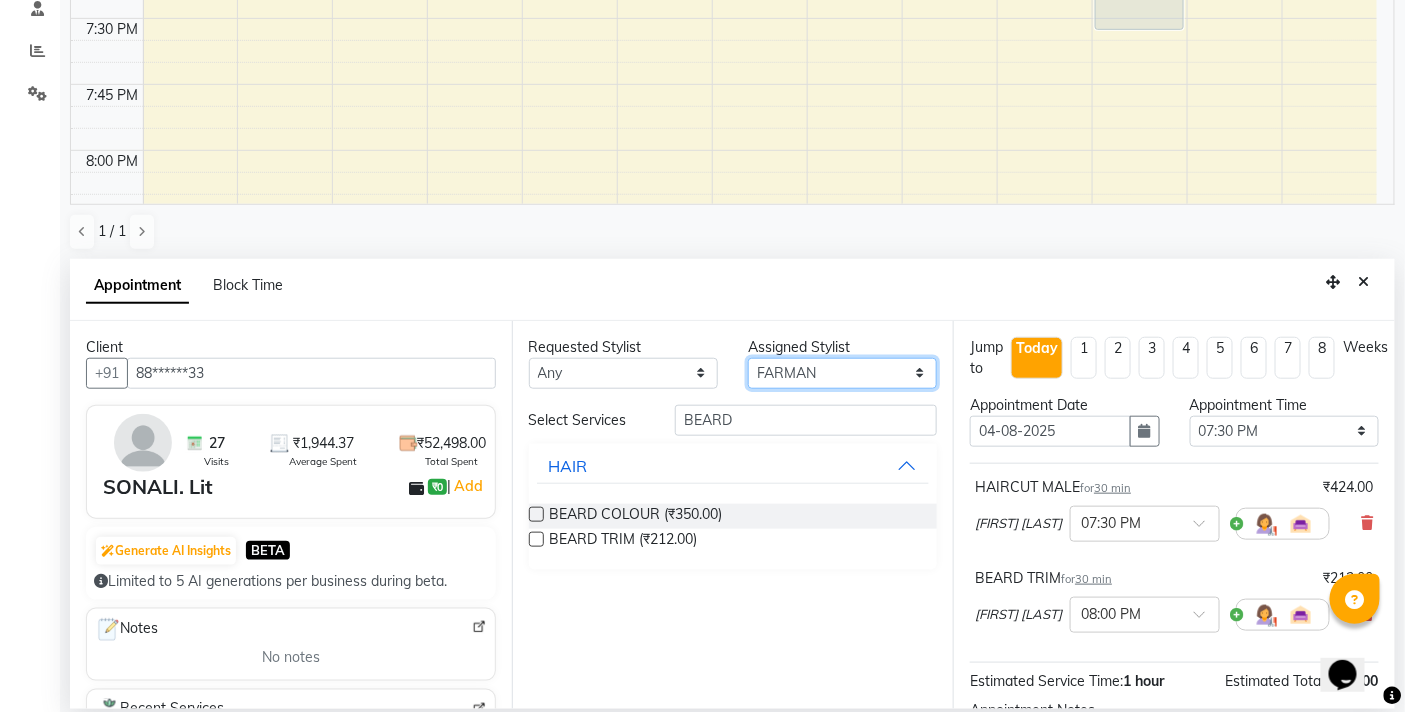 click on "Select BB SALON DIPALI EKTA FARMAN GOUSIYA SHAIKH MANGESH TAVARE Nazim Shaikh Rupesh Chavan Sanjay Pawar santosh SHILPA YADAV TANIYA WILSON" at bounding box center [842, 373] 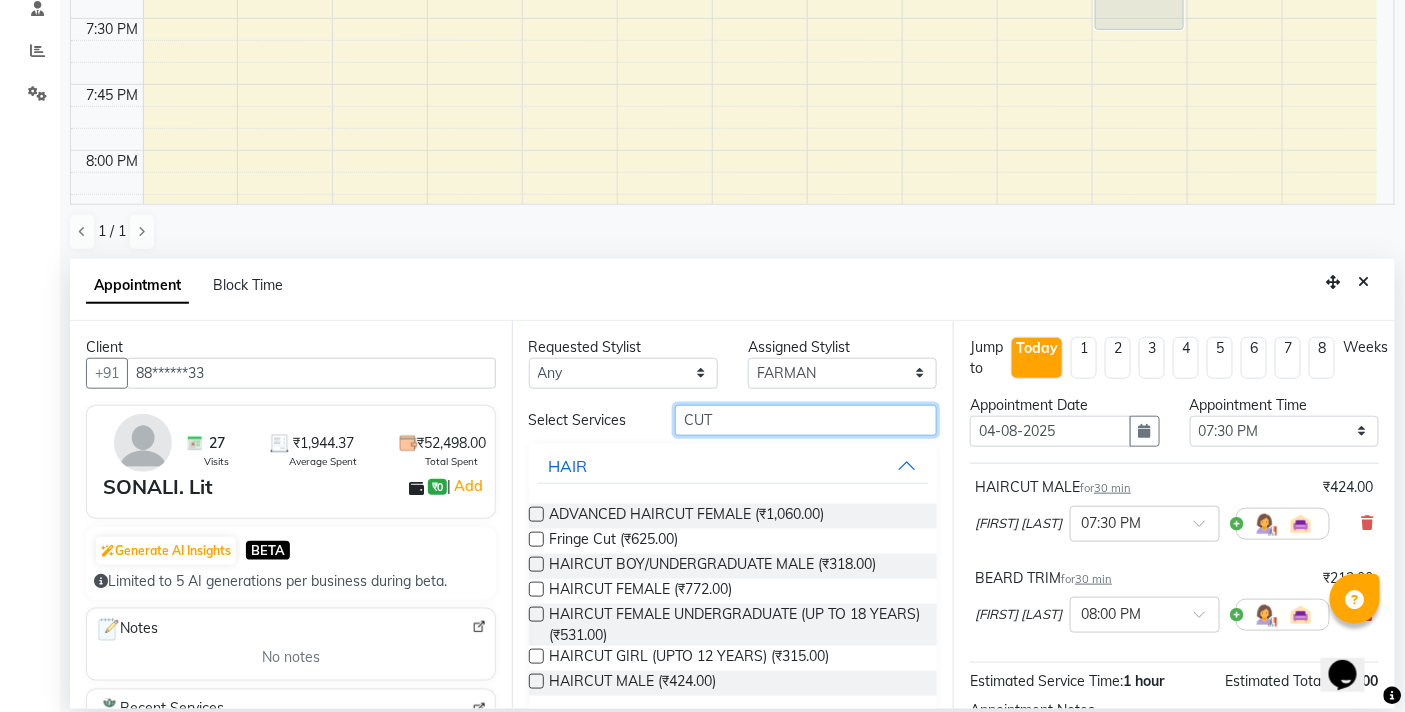 type on "CUT" 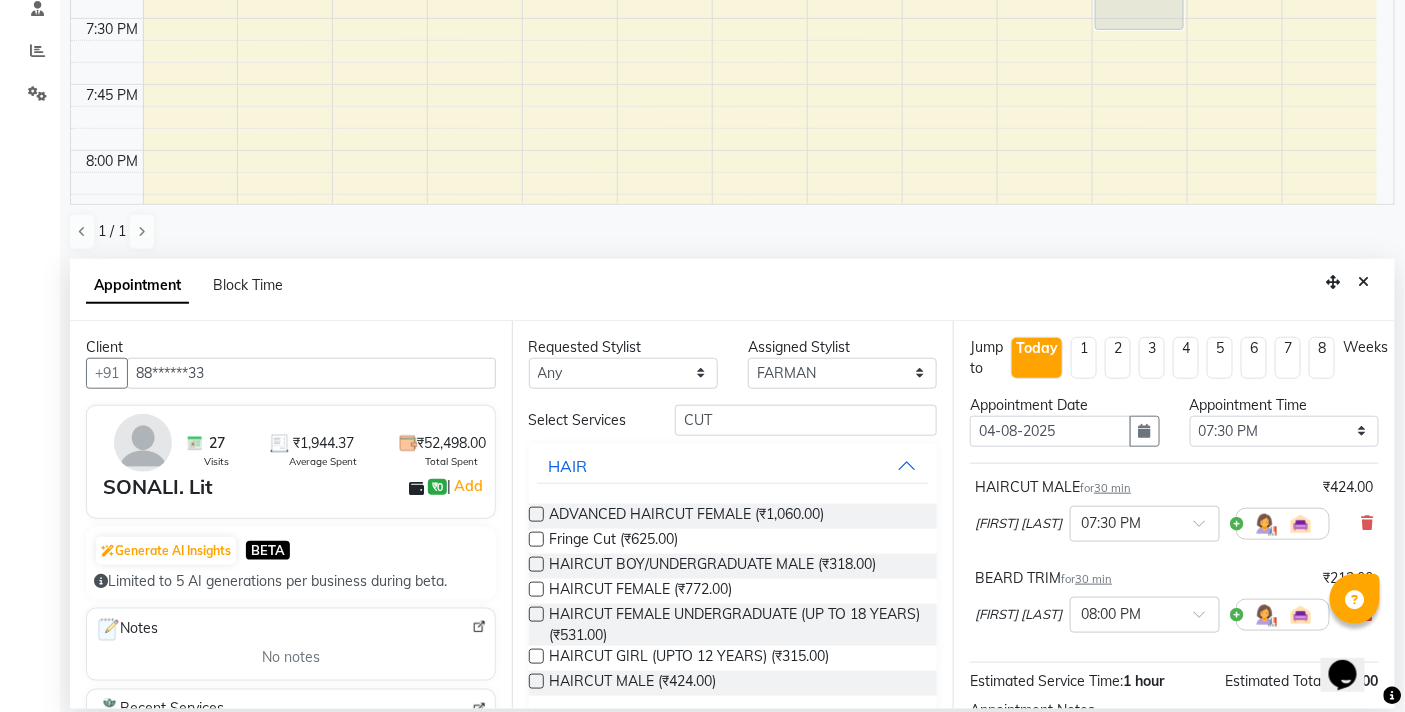 click at bounding box center (536, 681) 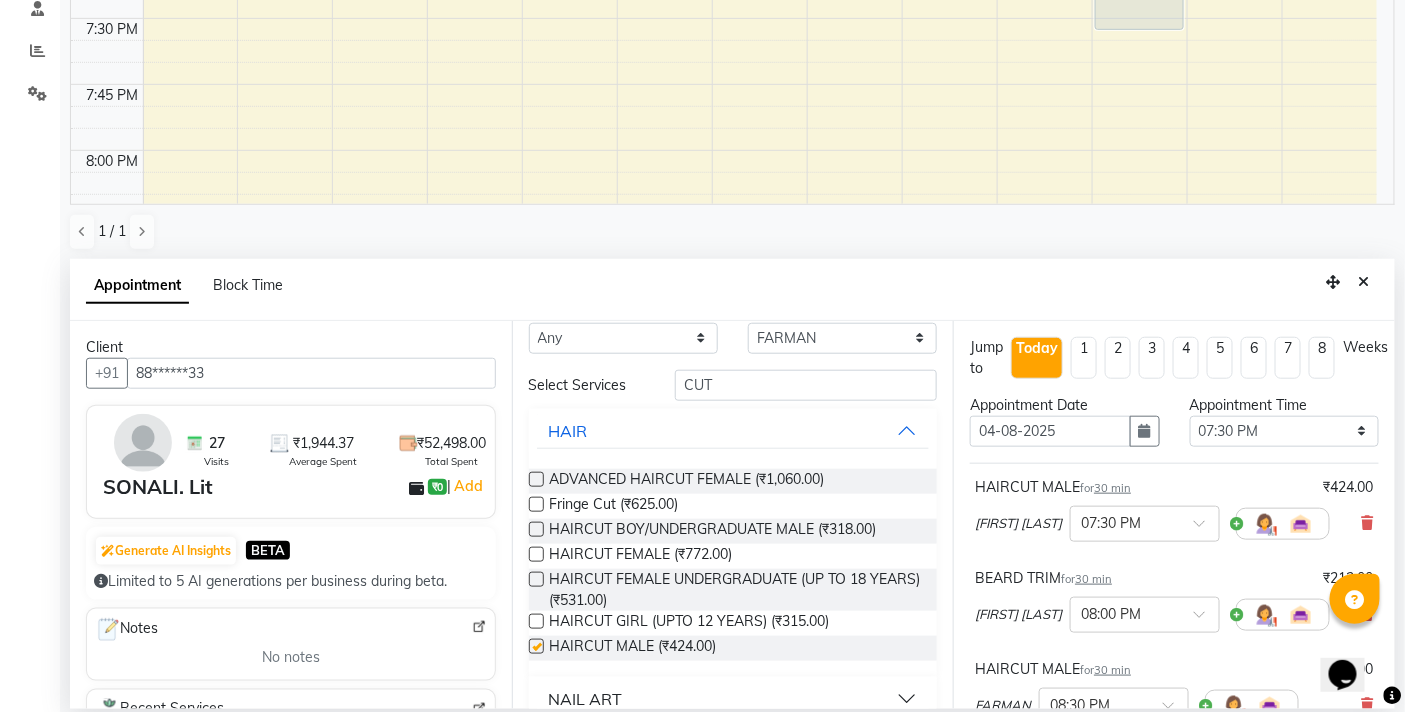 checkbox on "false" 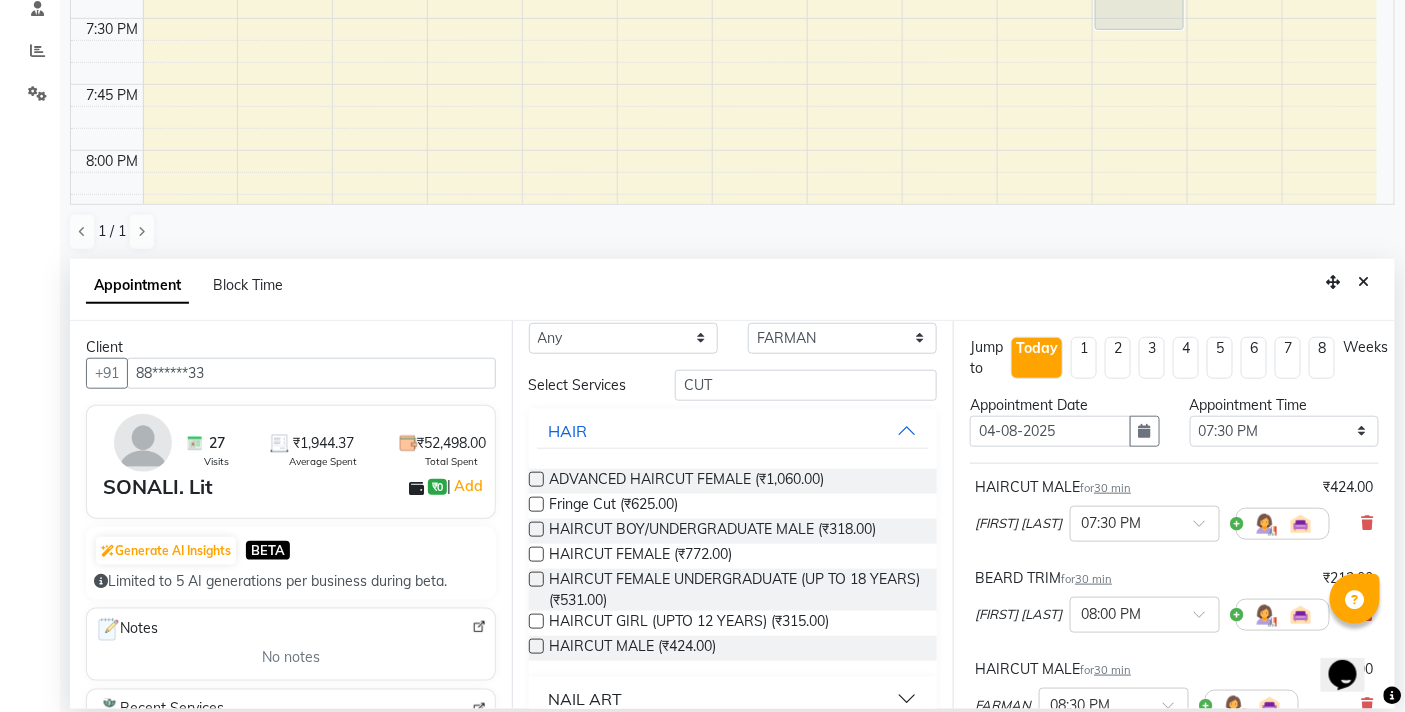 scroll, scrollTop: 62, scrollLeft: 0, axis: vertical 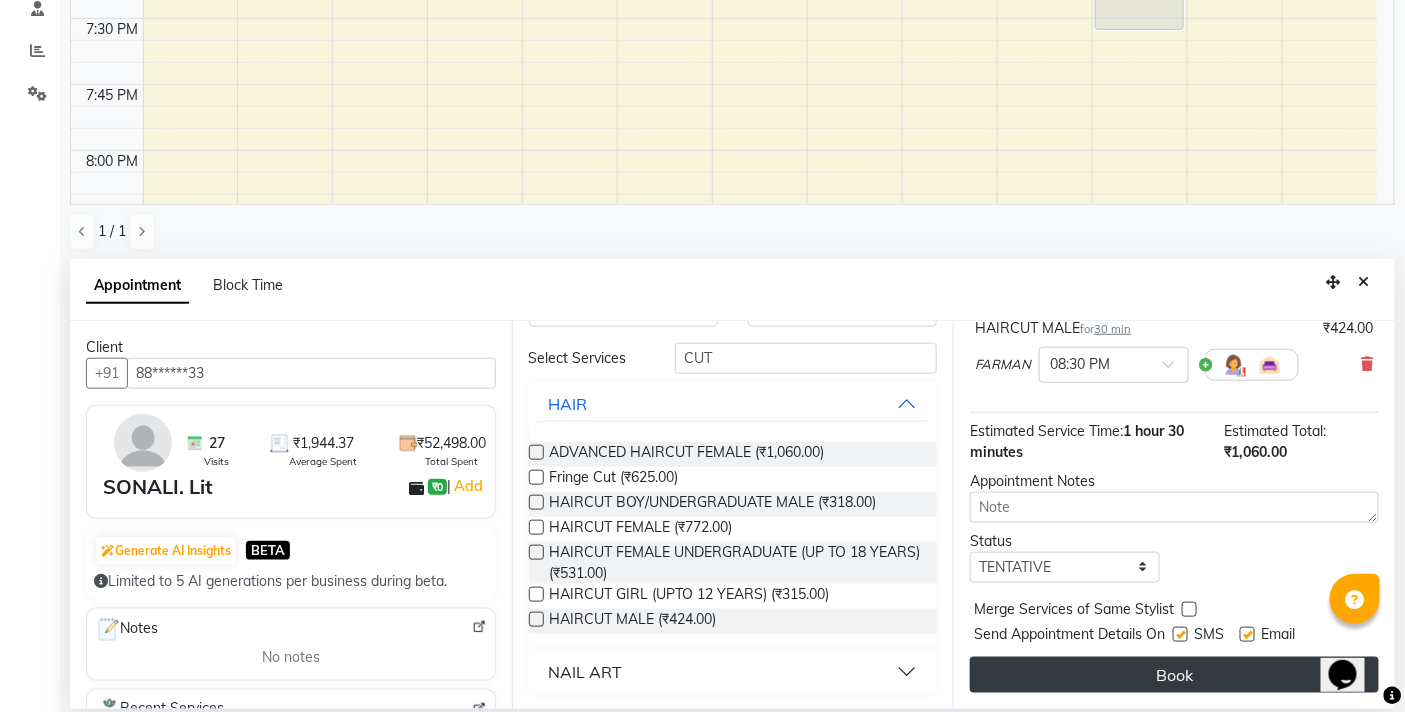 click on "Book" at bounding box center (1174, 675) 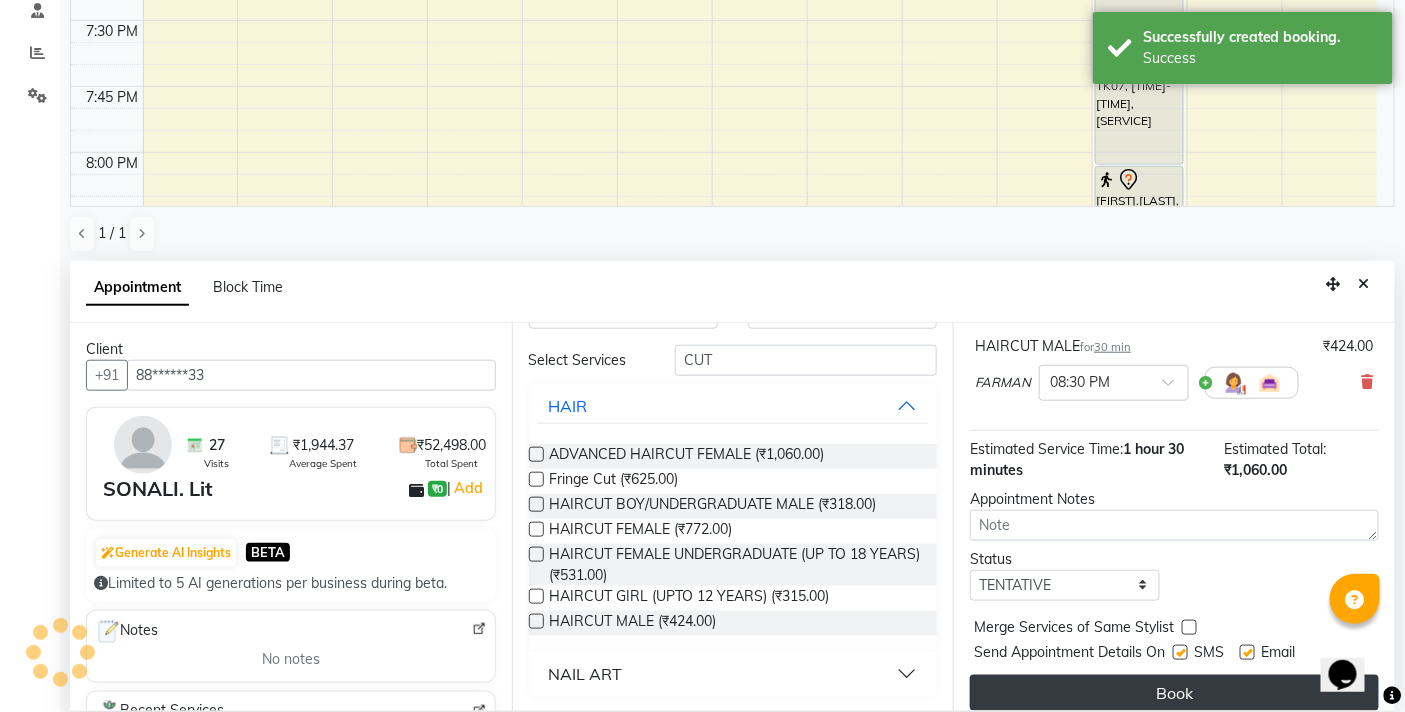 scroll, scrollTop: 0, scrollLeft: 0, axis: both 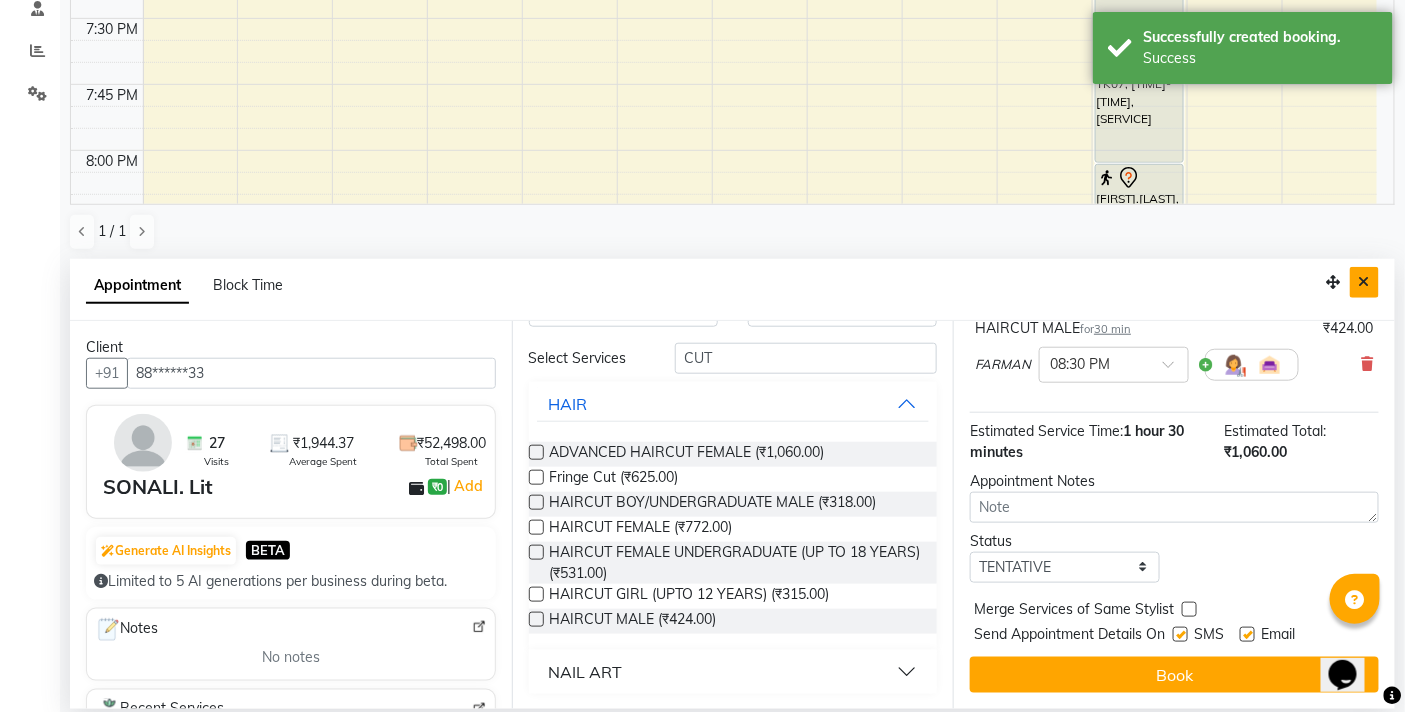 click at bounding box center (1364, 282) 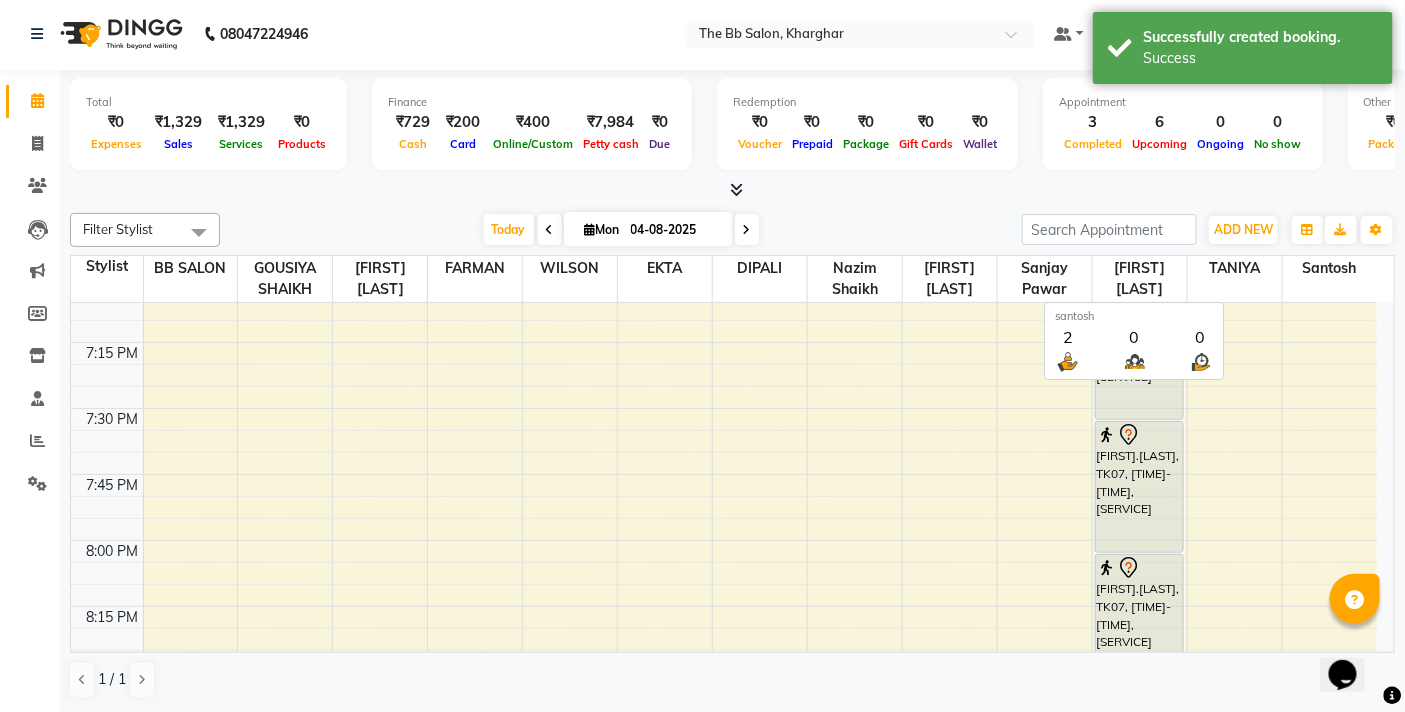 scroll, scrollTop: 1, scrollLeft: 0, axis: vertical 